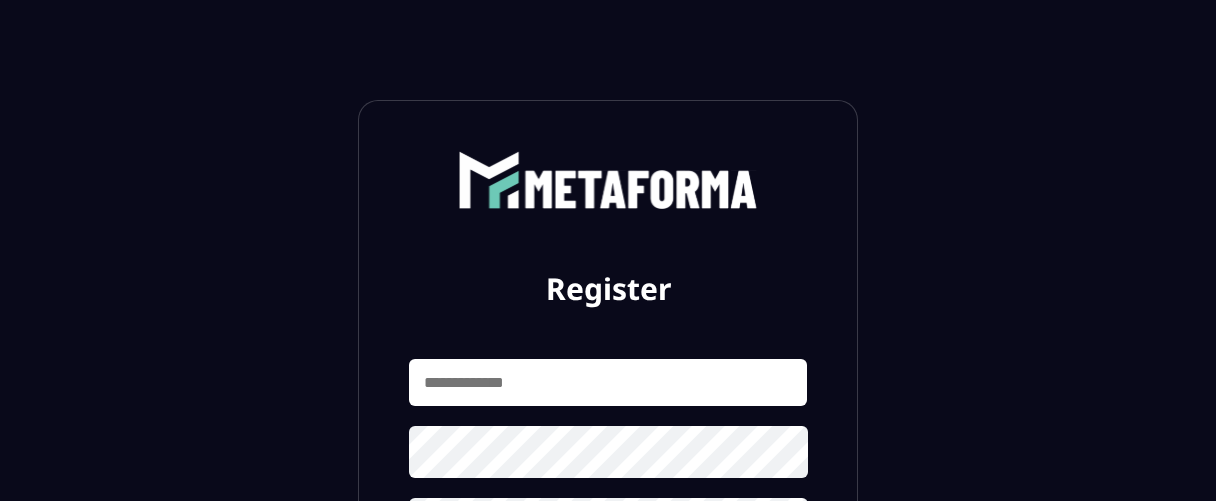 scroll, scrollTop: 0, scrollLeft: 0, axis: both 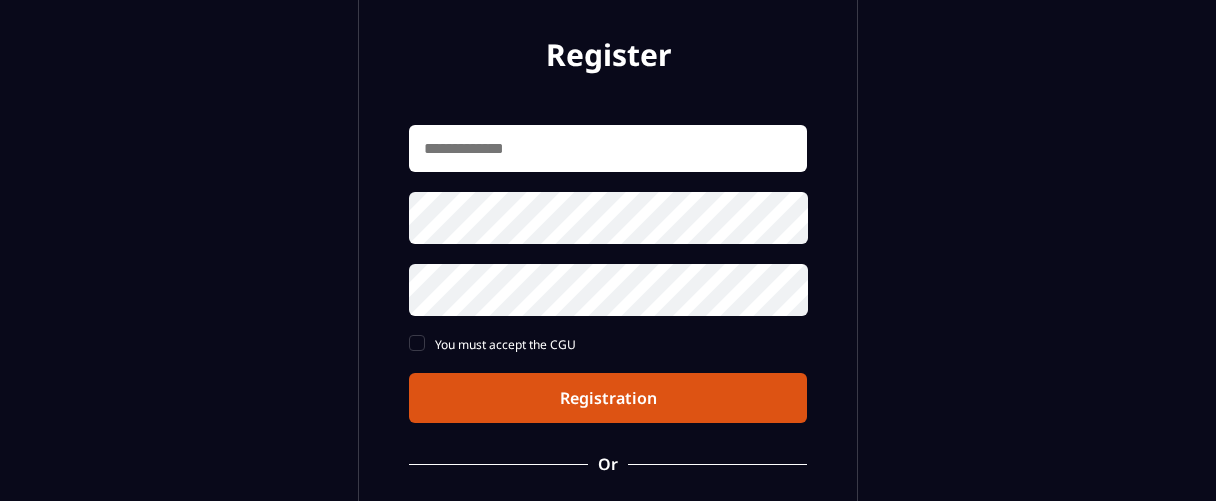 click at bounding box center (608, 148) 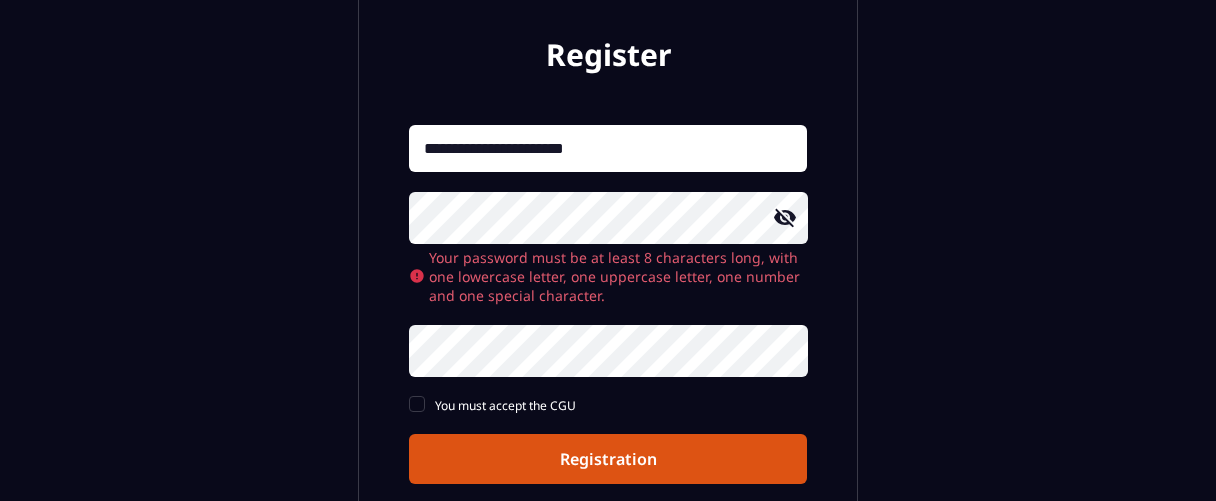 click 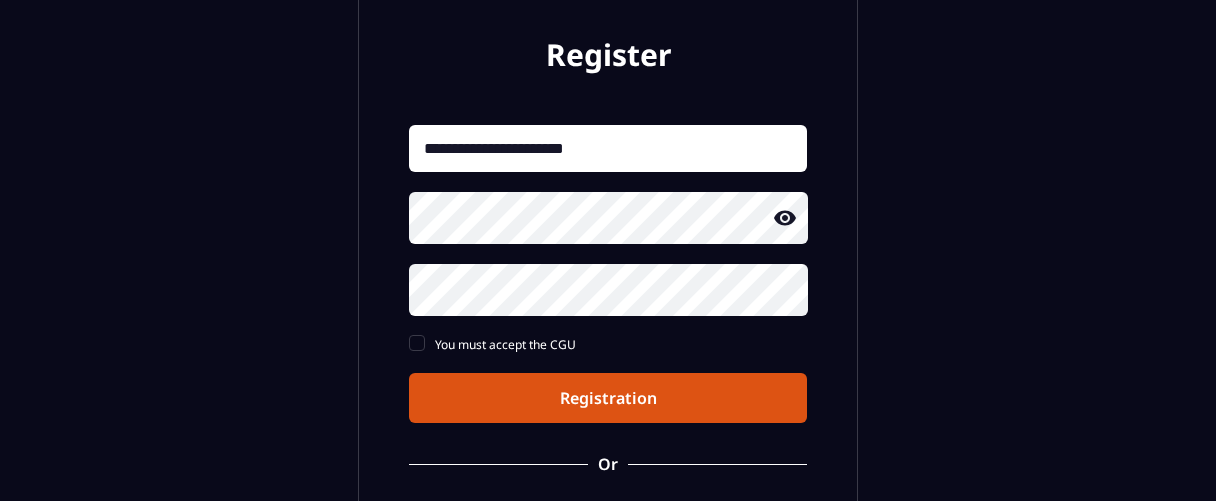 click on "**********" 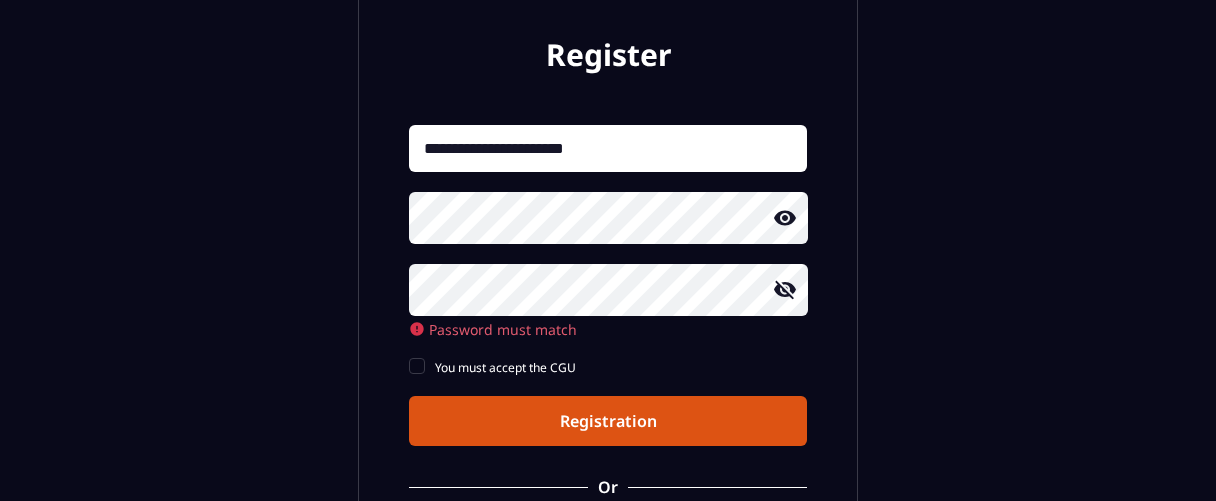 click 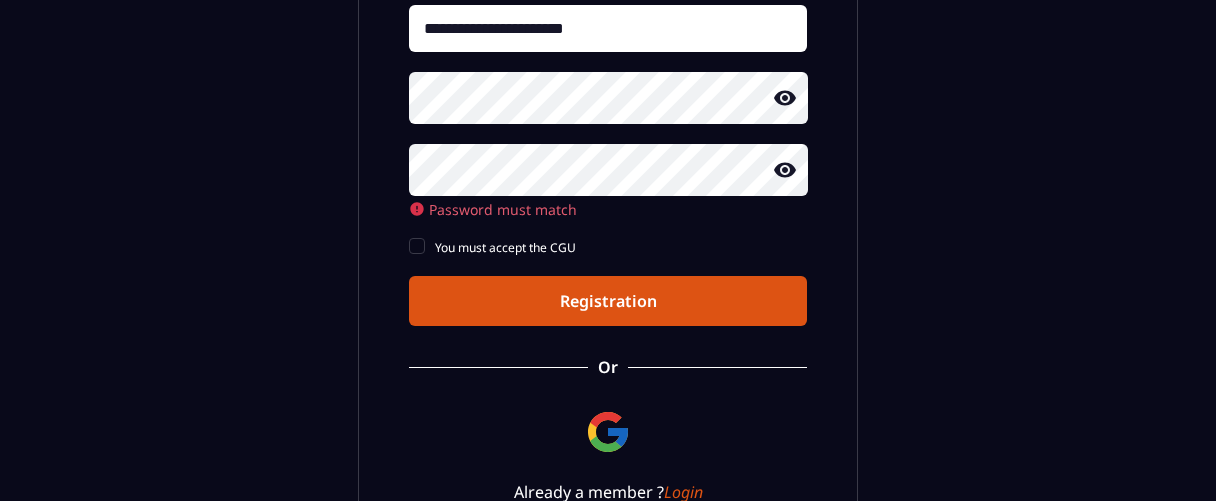 scroll, scrollTop: 348, scrollLeft: 0, axis: vertical 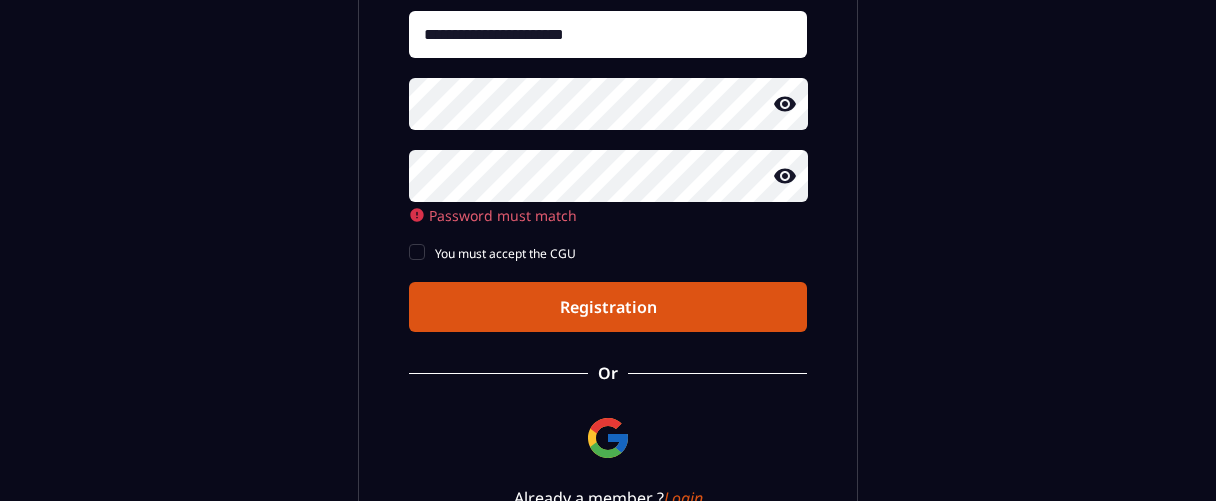 click on "Registration" at bounding box center (608, 307) 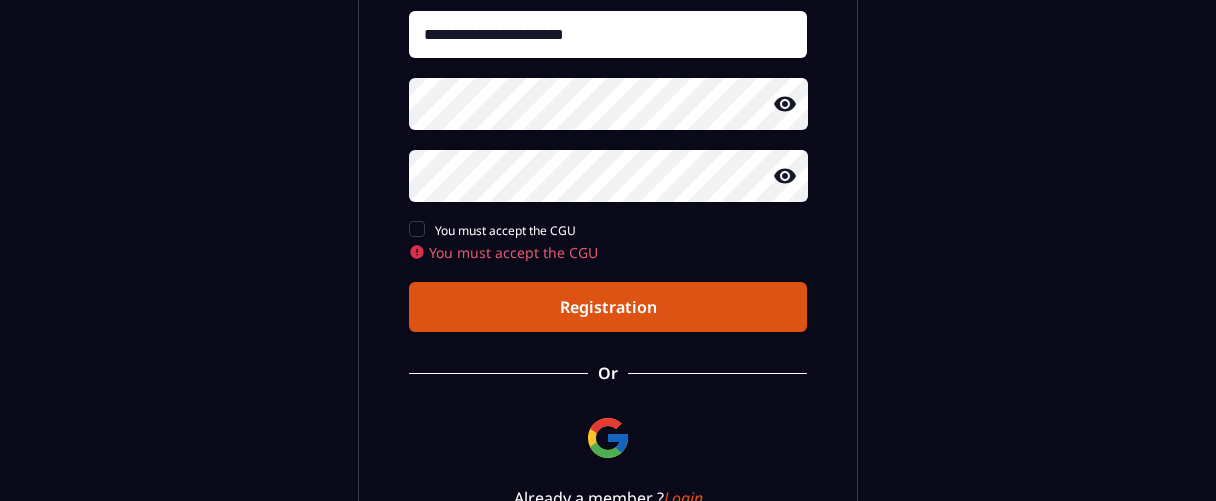 click on "Registration" at bounding box center [608, 307] 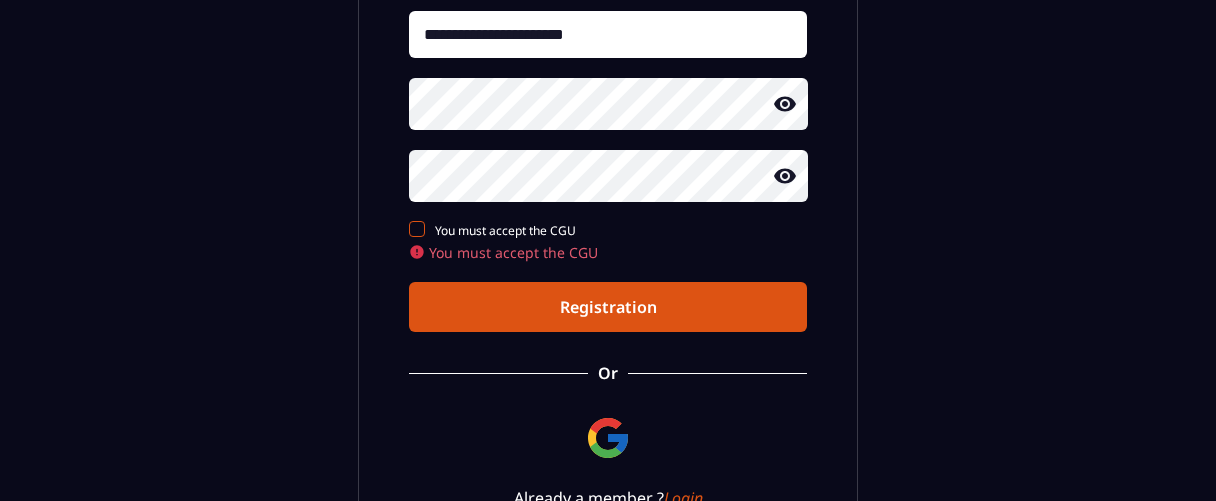 click at bounding box center (417, 229) 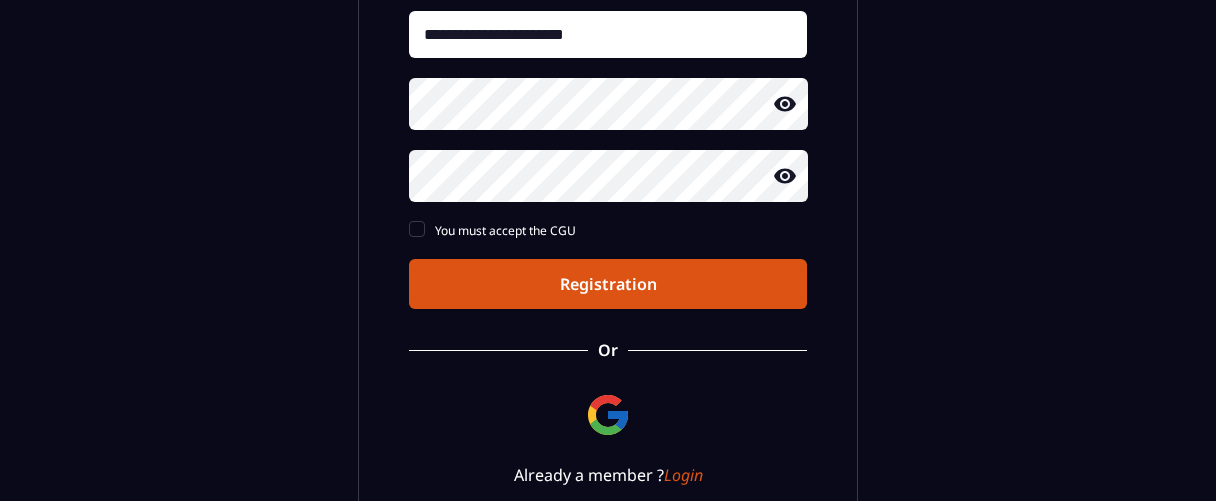 click on "Registration" at bounding box center (608, 284) 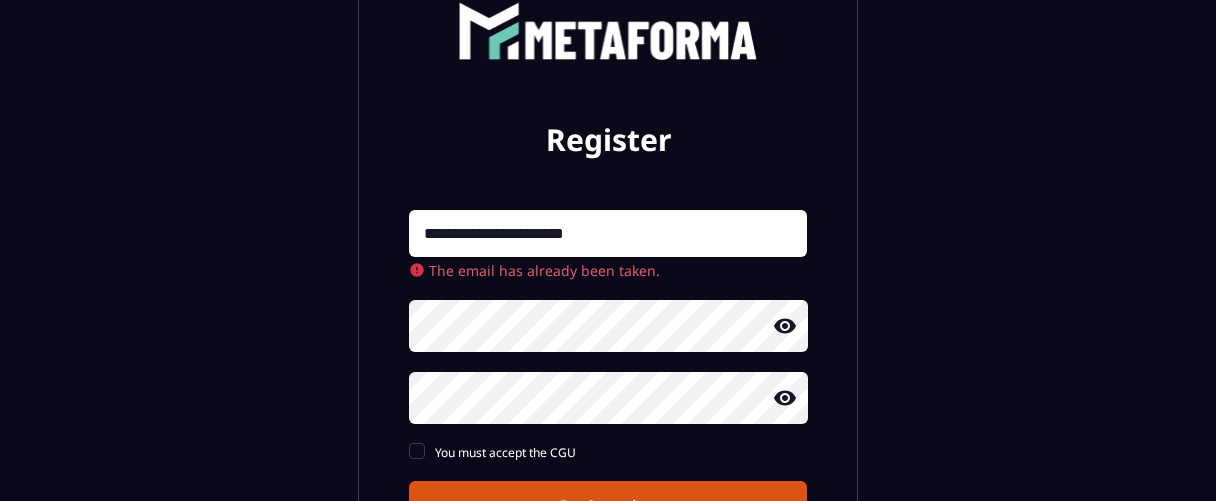 scroll, scrollTop: 144, scrollLeft: 0, axis: vertical 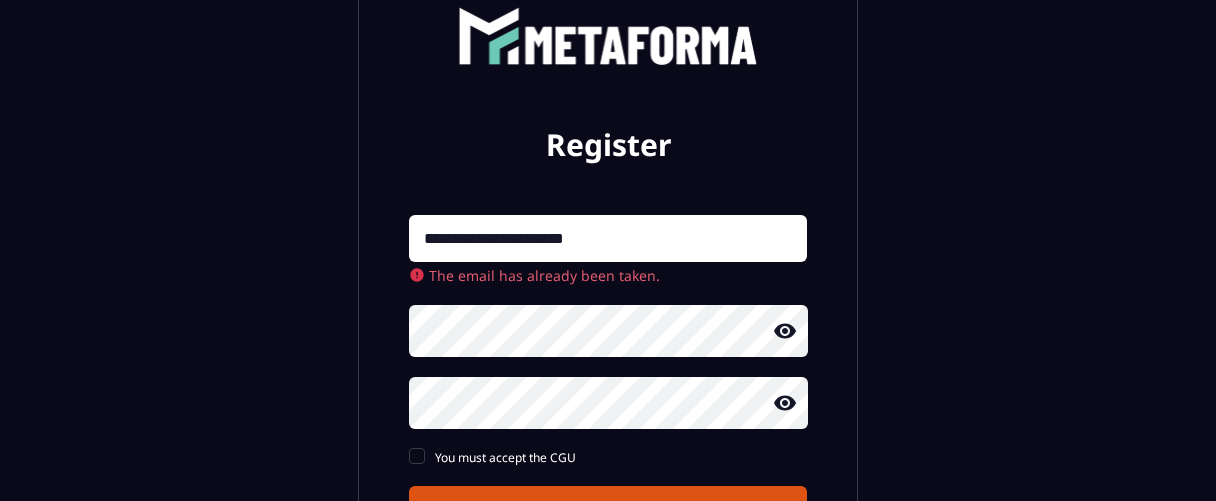 click on "**********" at bounding box center [608, 238] 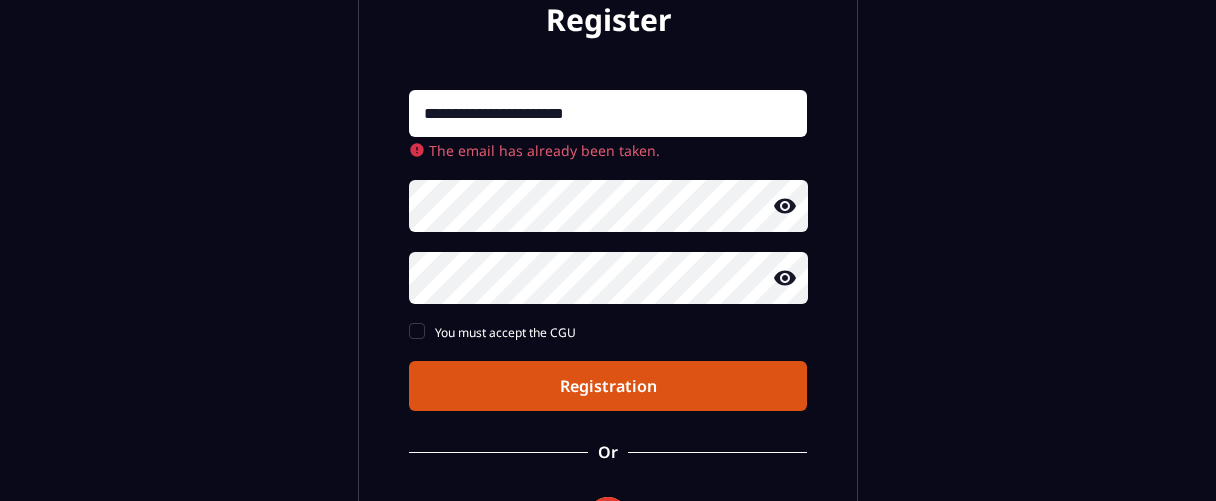 scroll, scrollTop: 274, scrollLeft: 0, axis: vertical 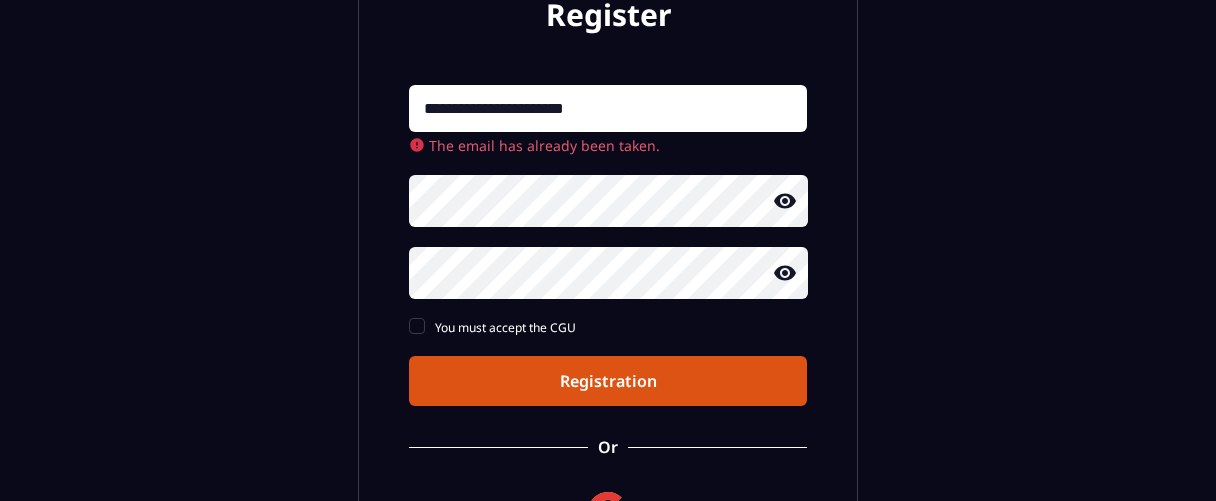 click on "Registration" at bounding box center (608, 381) 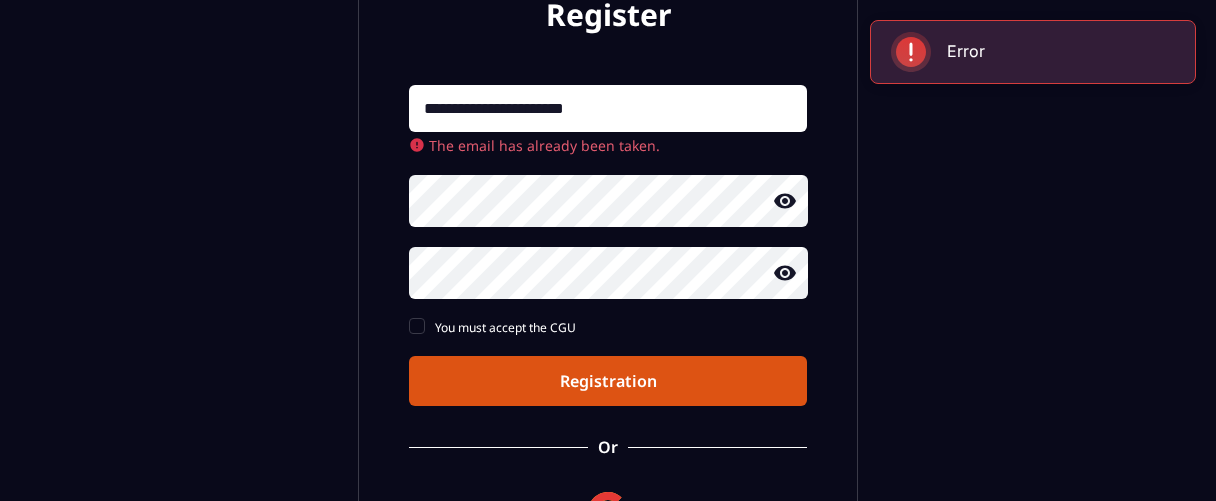 click on "Registration" at bounding box center (608, 381) 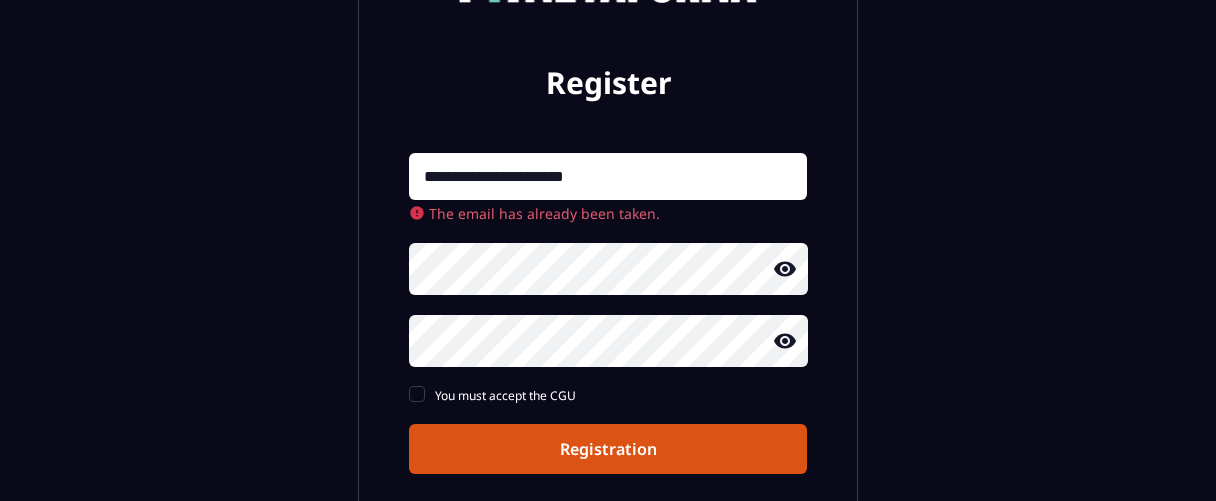 scroll, scrollTop: 197, scrollLeft: 0, axis: vertical 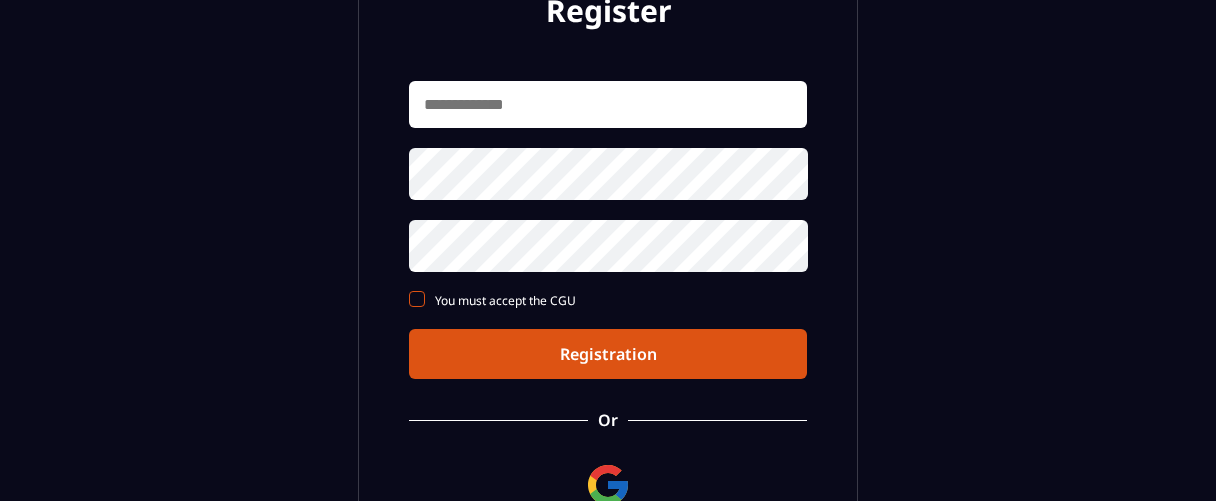 click at bounding box center (417, 299) 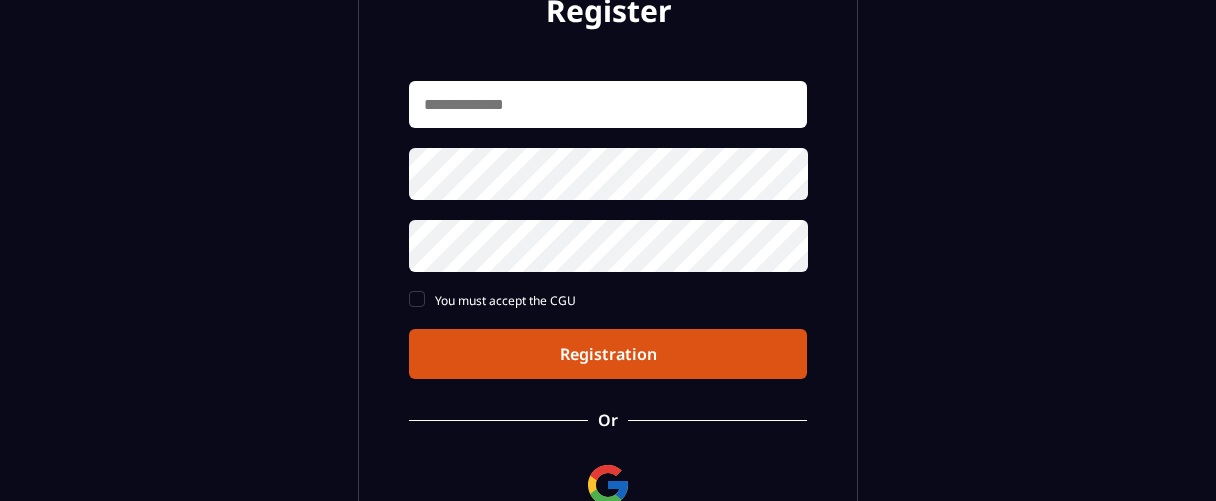 click at bounding box center [608, 104] 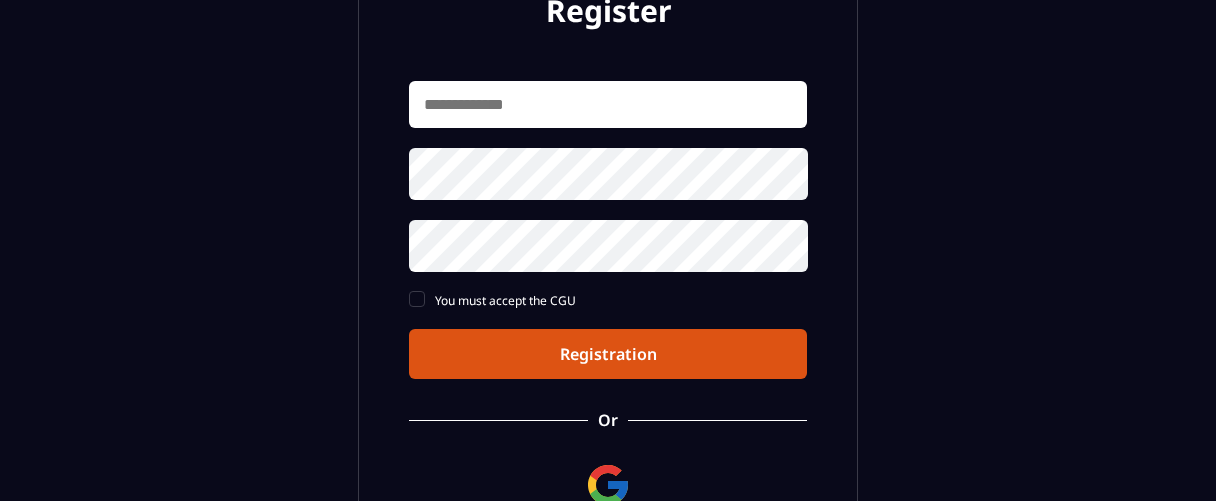 type on "**********" 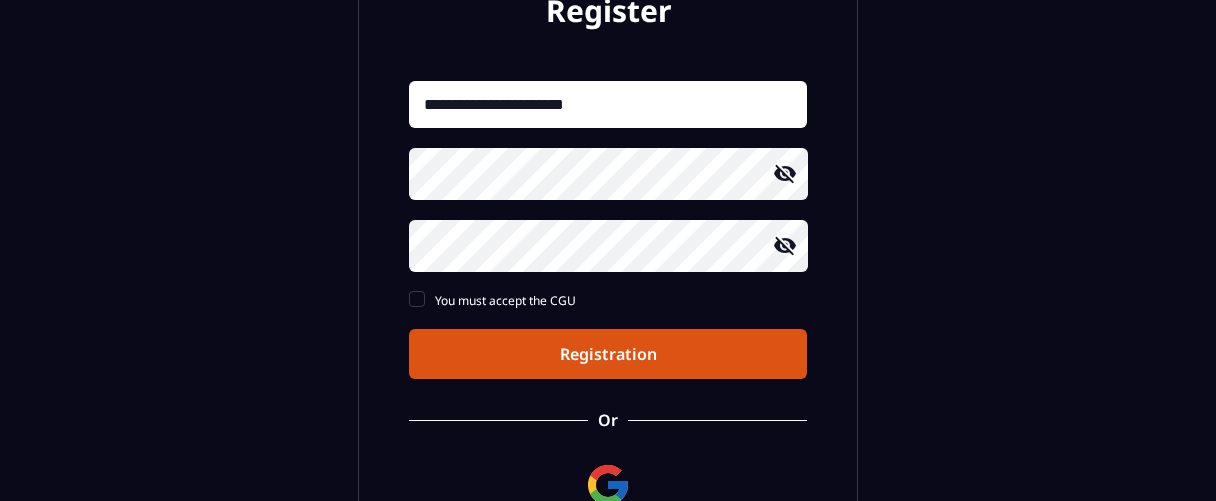 click on "Registration" at bounding box center (608, 354) 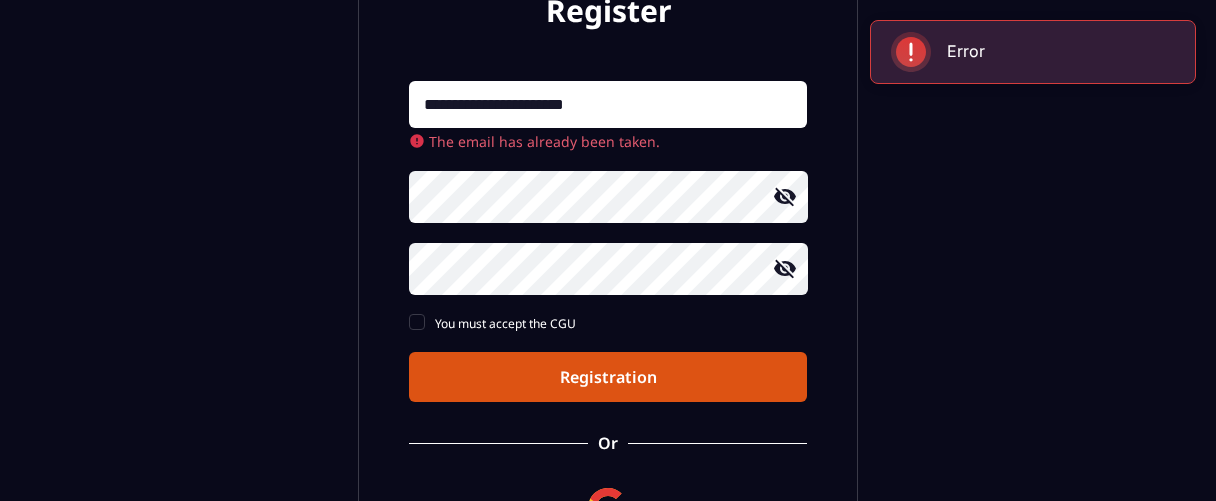 click on "Registration" at bounding box center (608, 377) 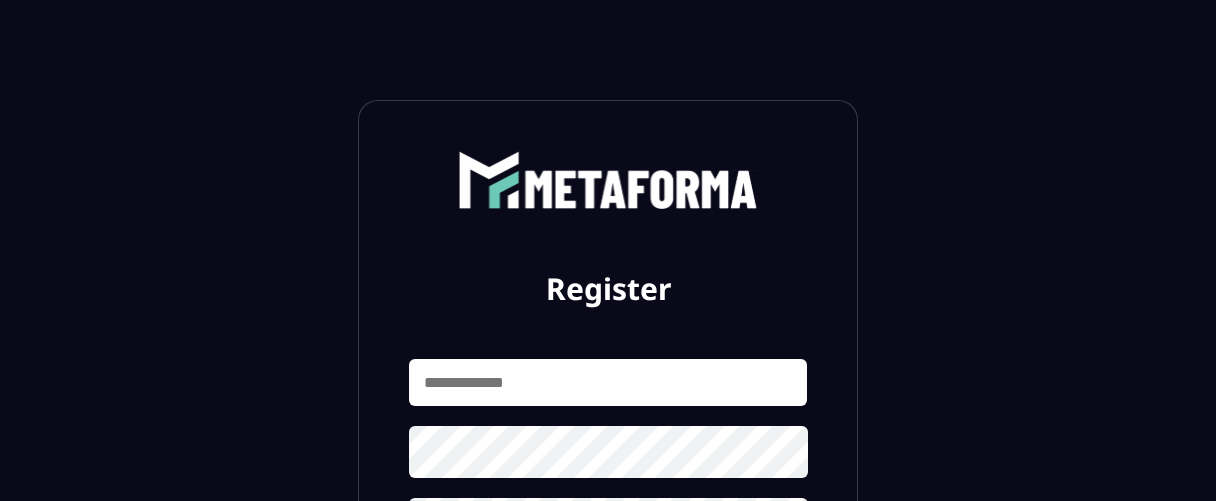 scroll, scrollTop: 0, scrollLeft: 0, axis: both 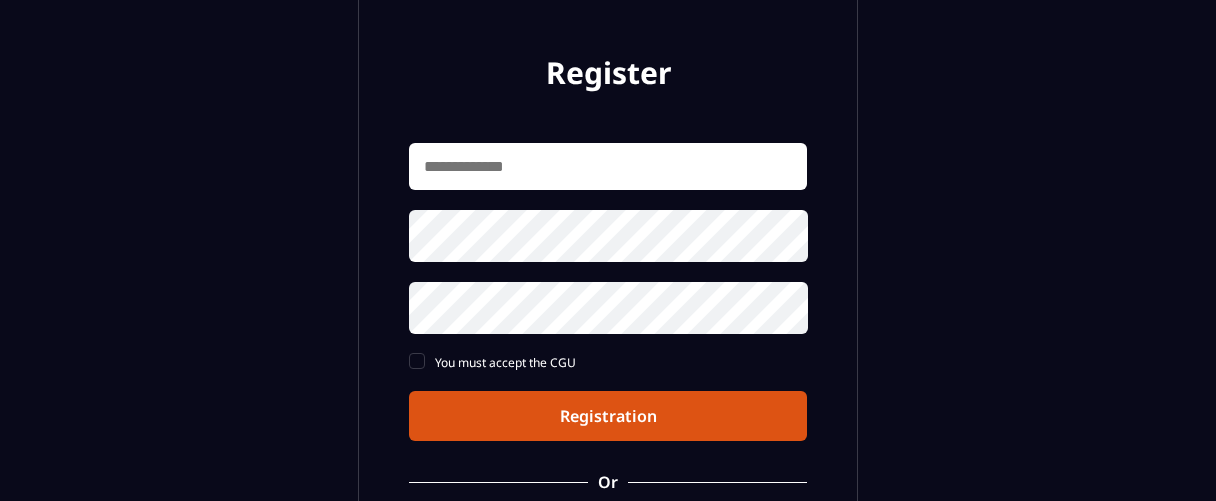 click at bounding box center (608, 166) 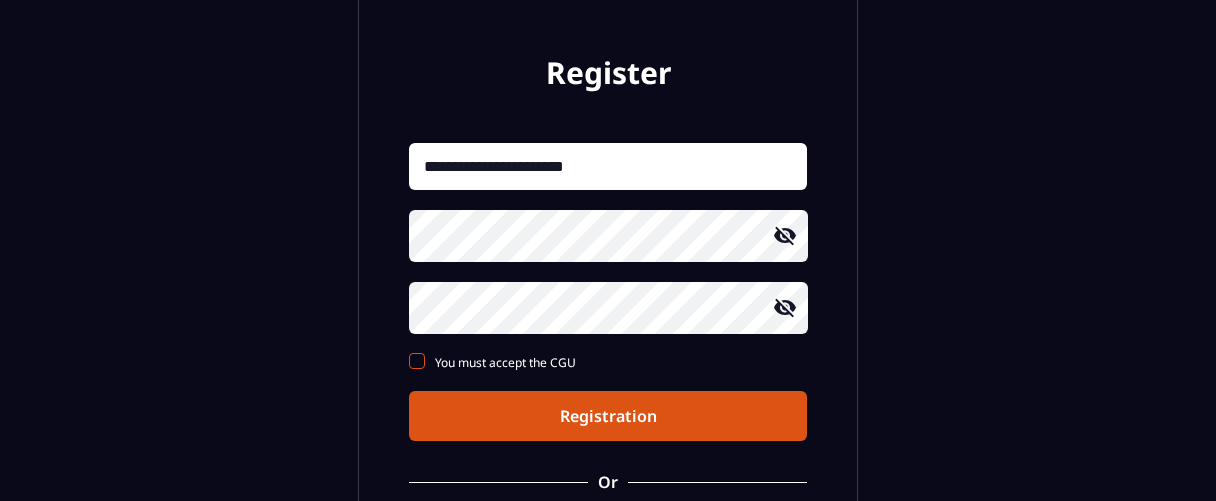 click at bounding box center [417, 361] 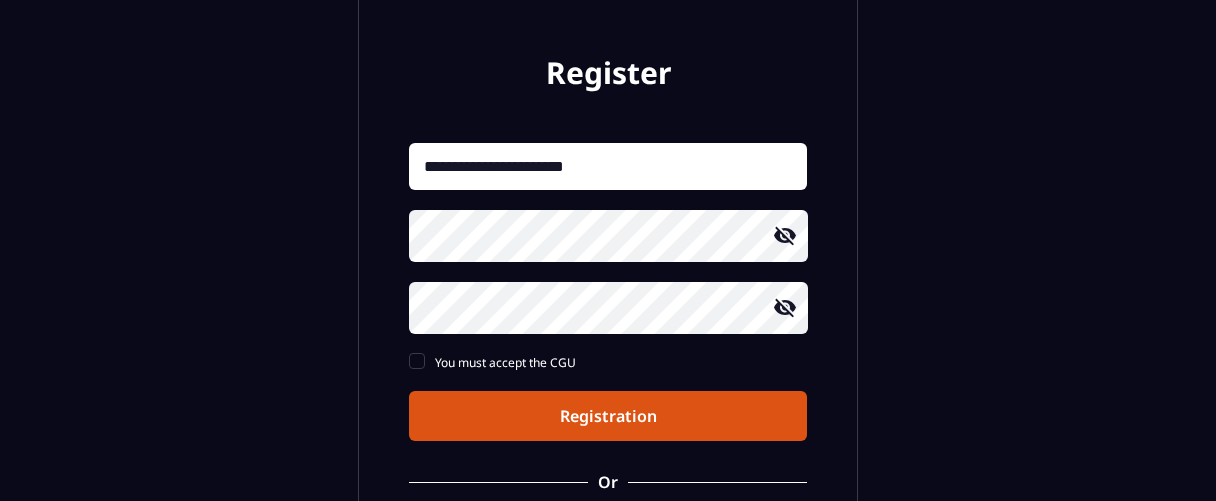 click on "Registration" at bounding box center [608, 416] 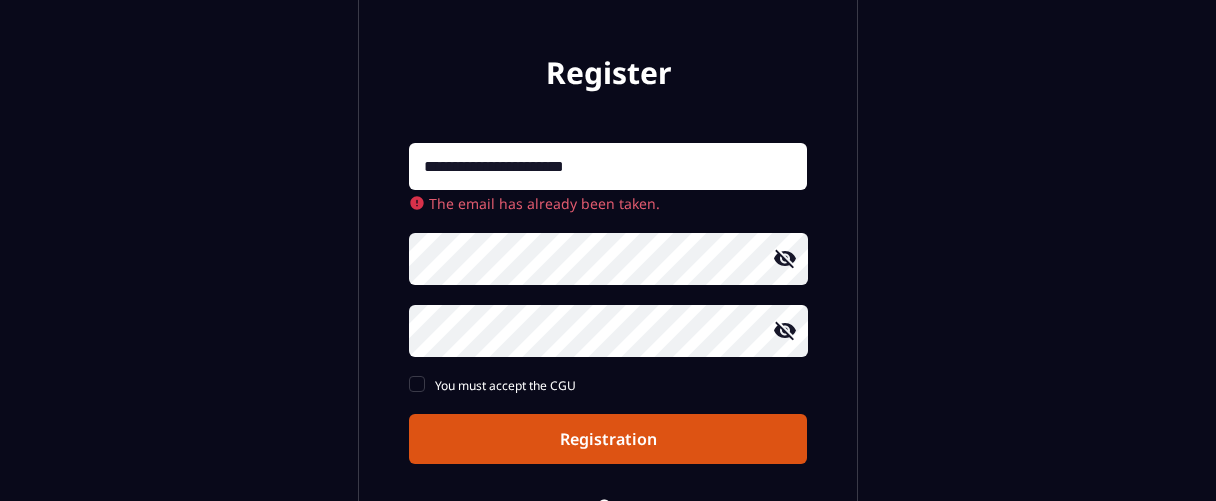 click on "**********" at bounding box center [608, 166] 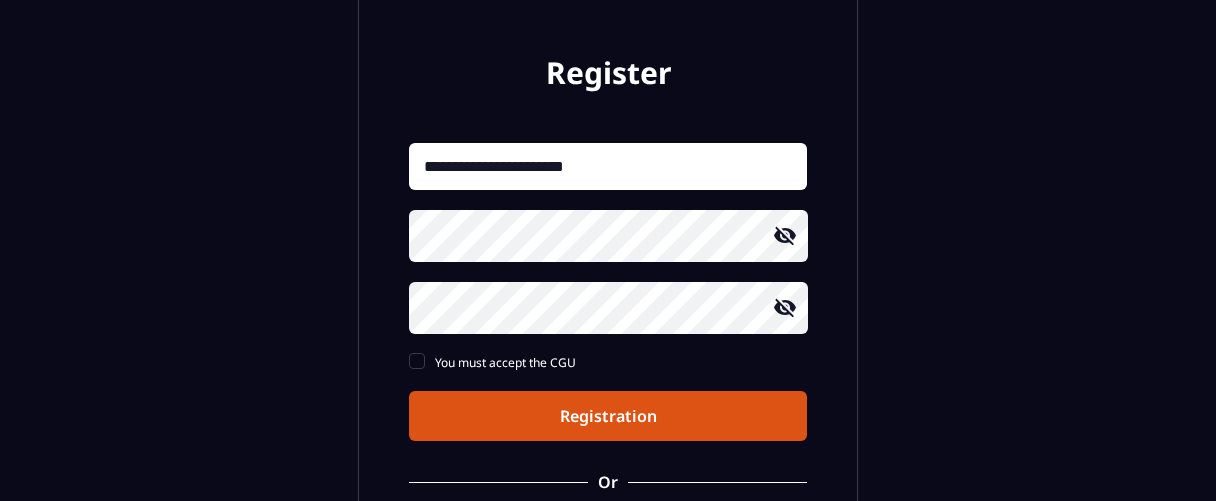 click 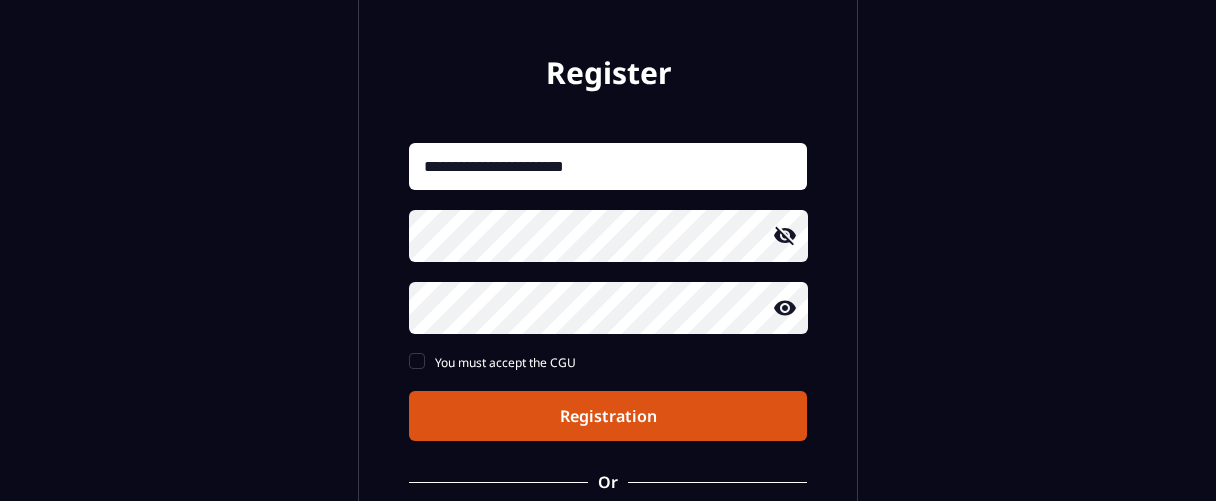 click 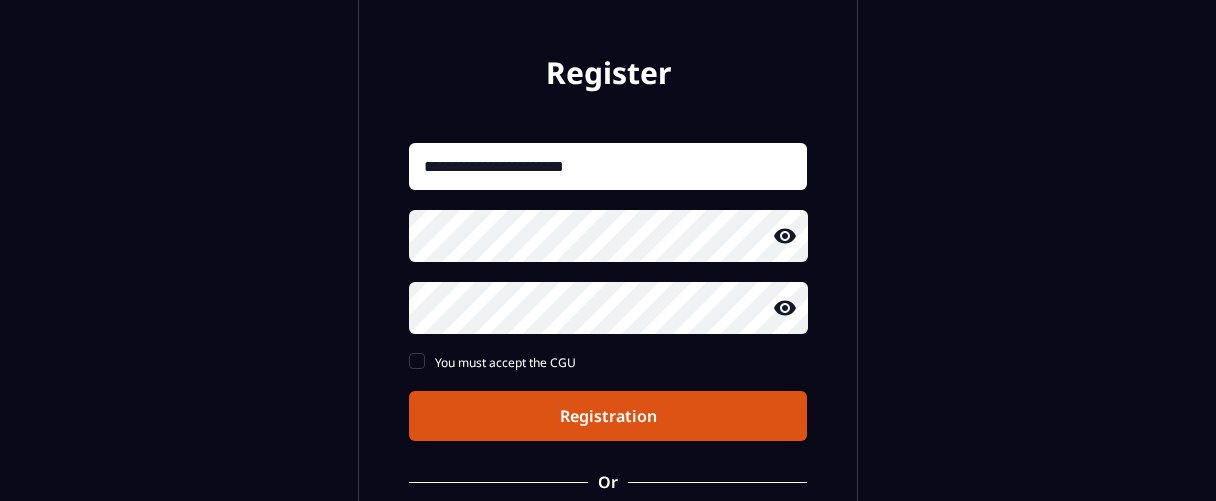 click on "Registration" at bounding box center (608, 416) 